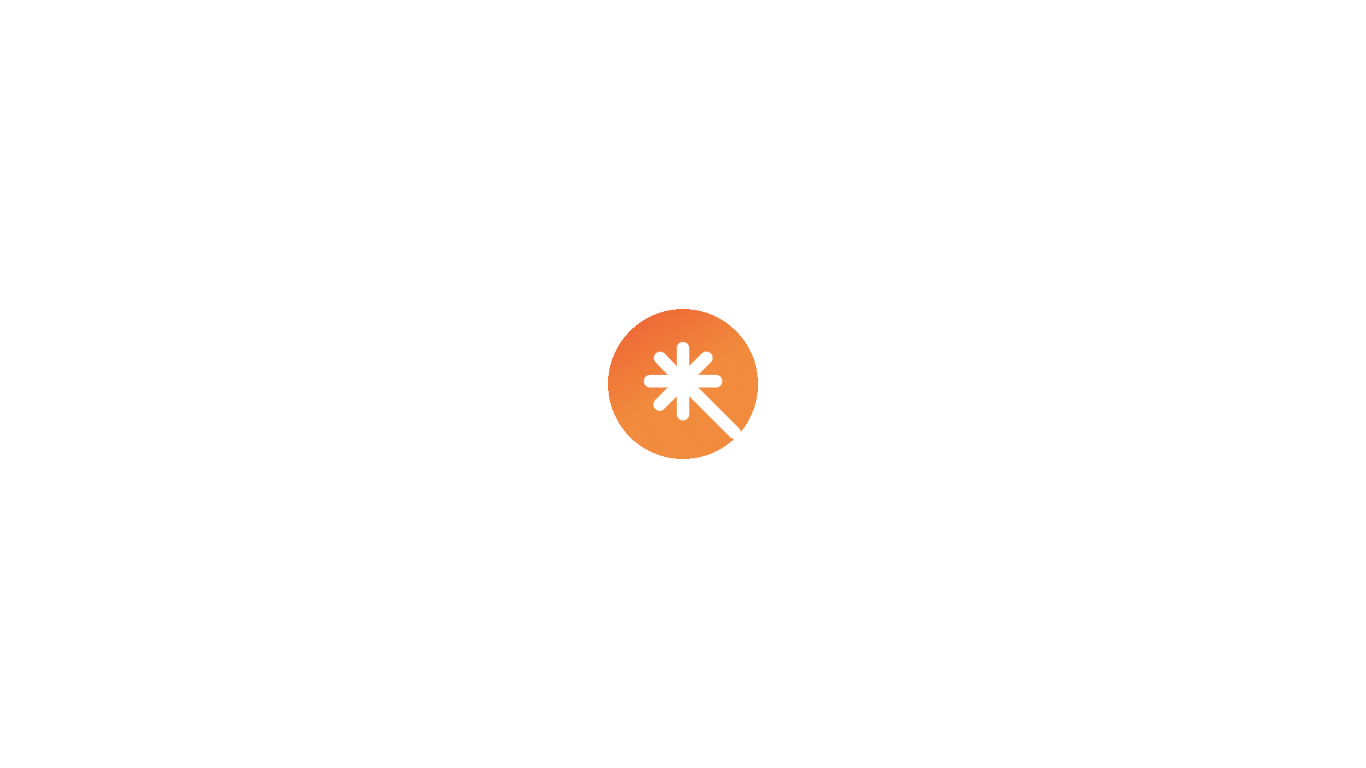 scroll, scrollTop: 0, scrollLeft: 0, axis: both 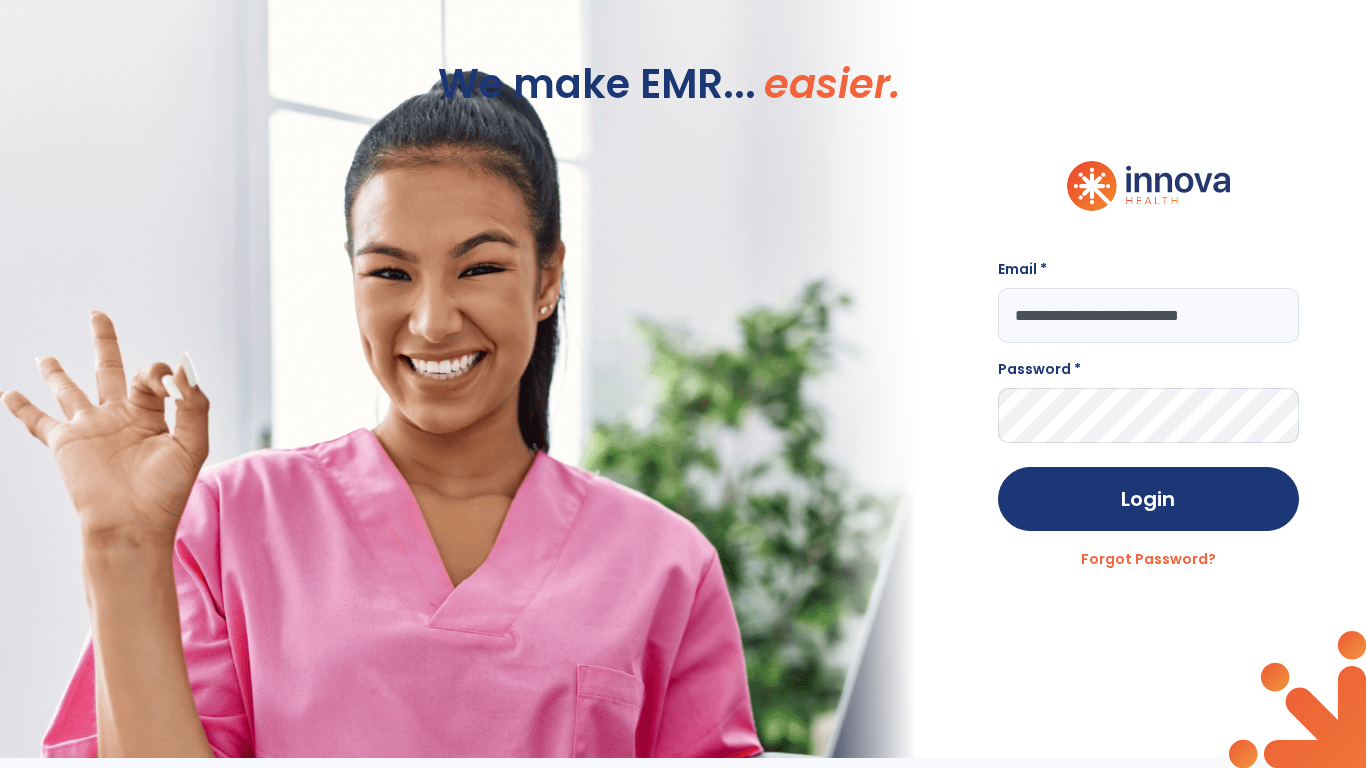 type on "**********" 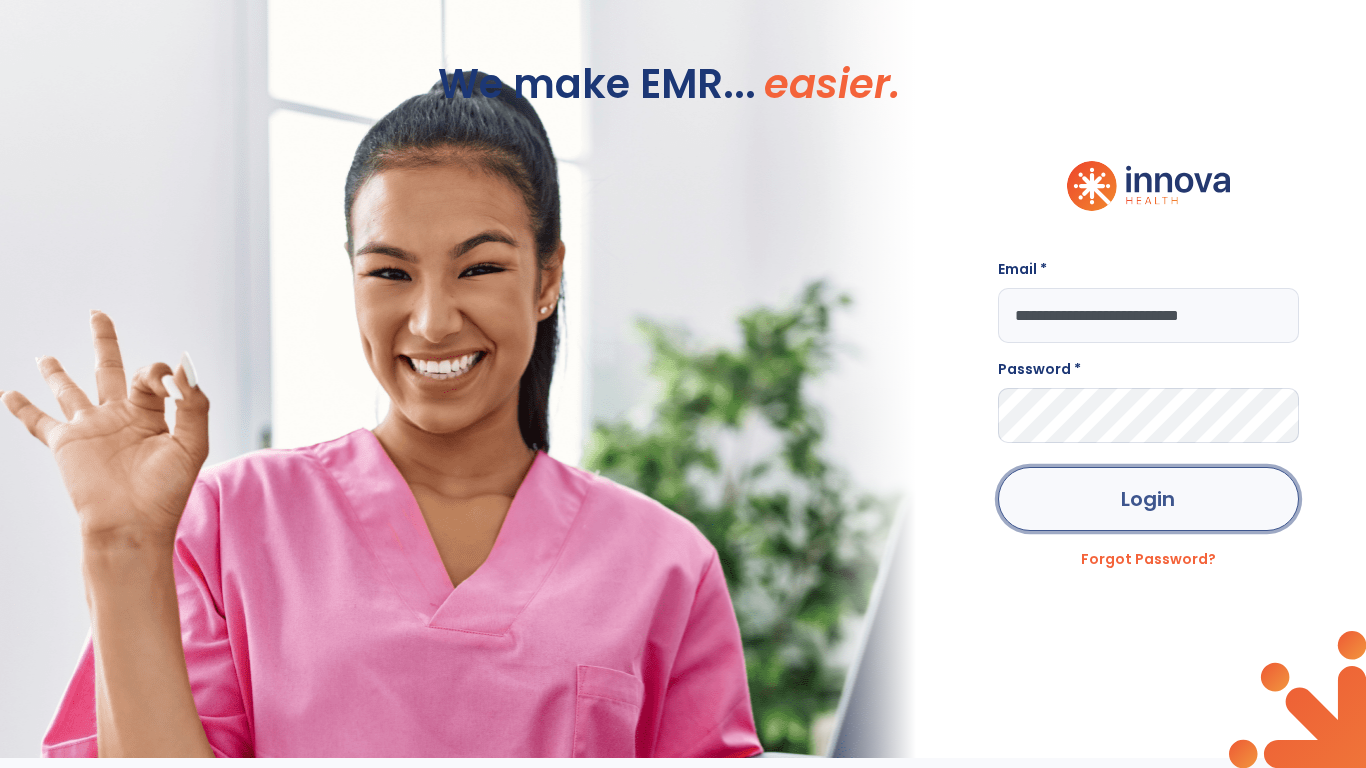 click on "Login" 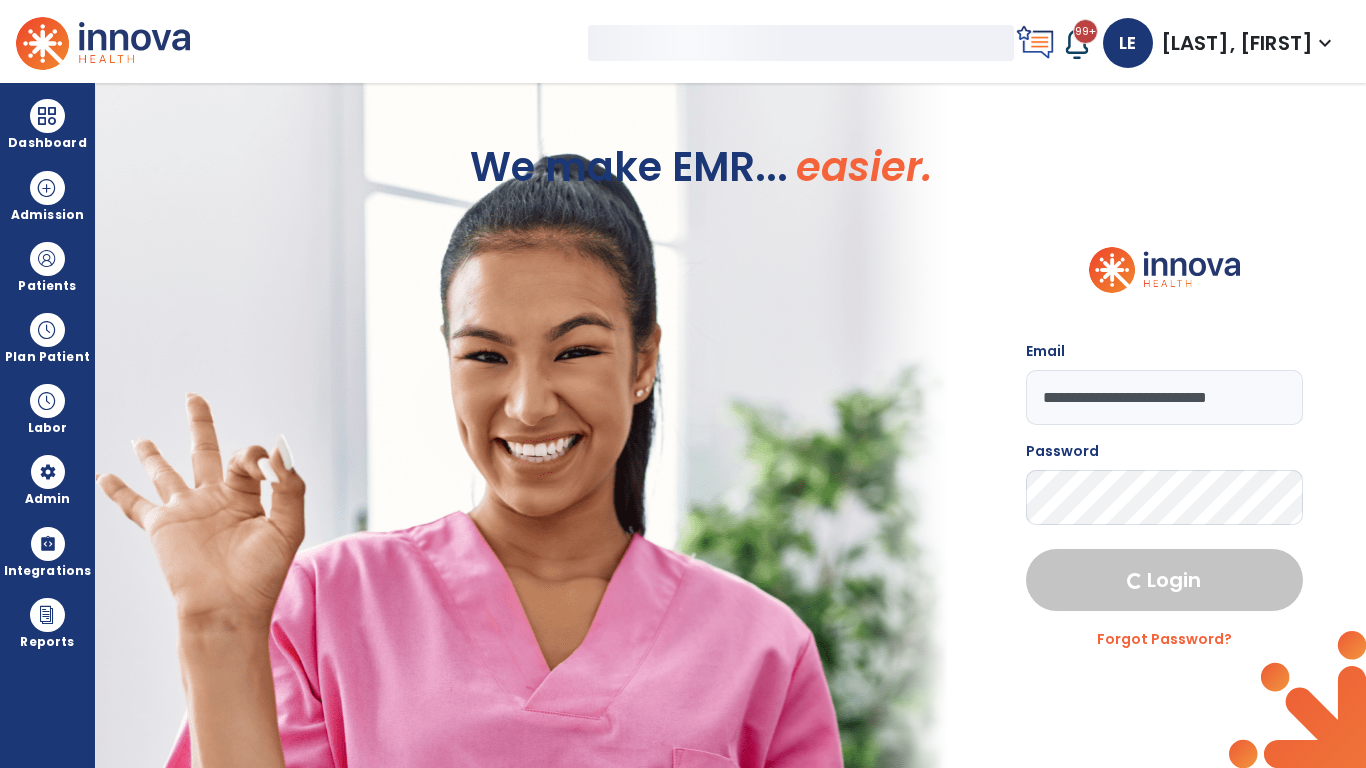 select on "***" 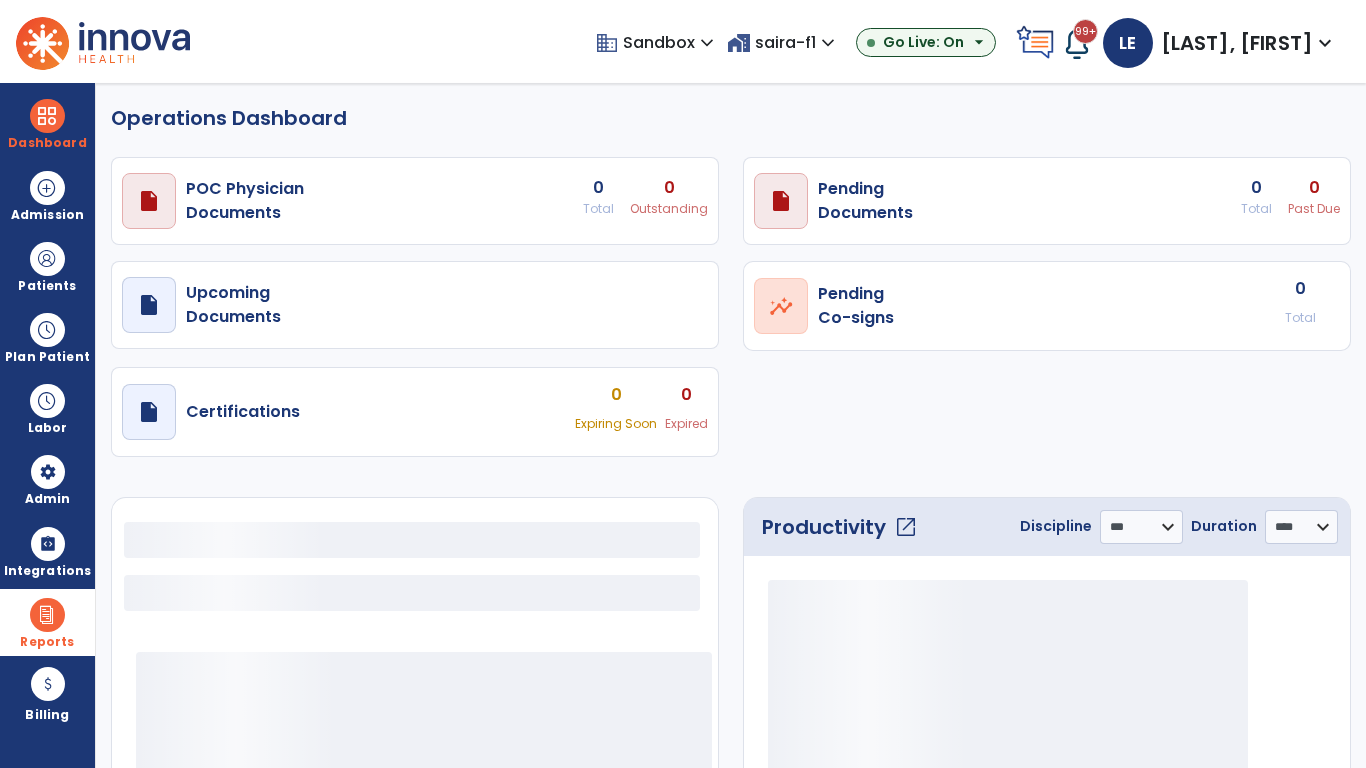 click at bounding box center [47, 615] 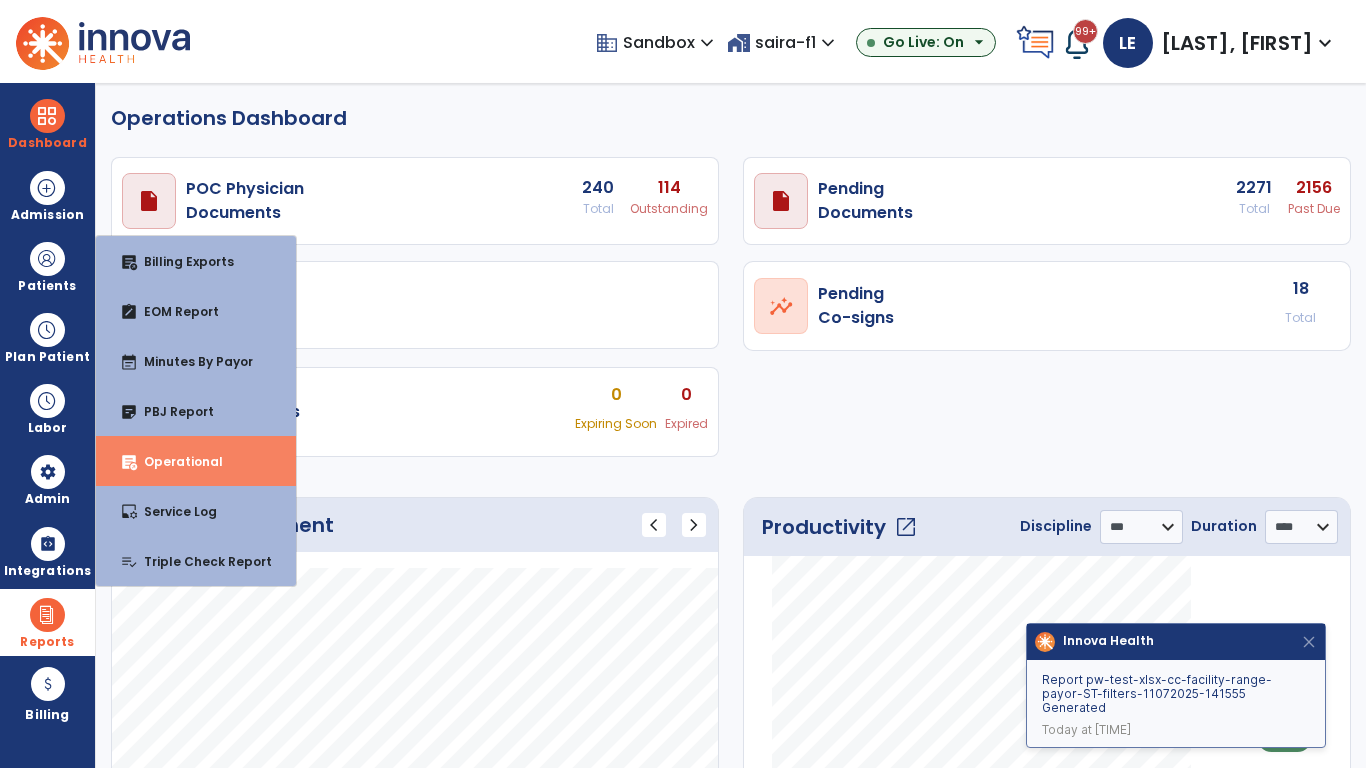 click on "Operational" at bounding box center [175, 461] 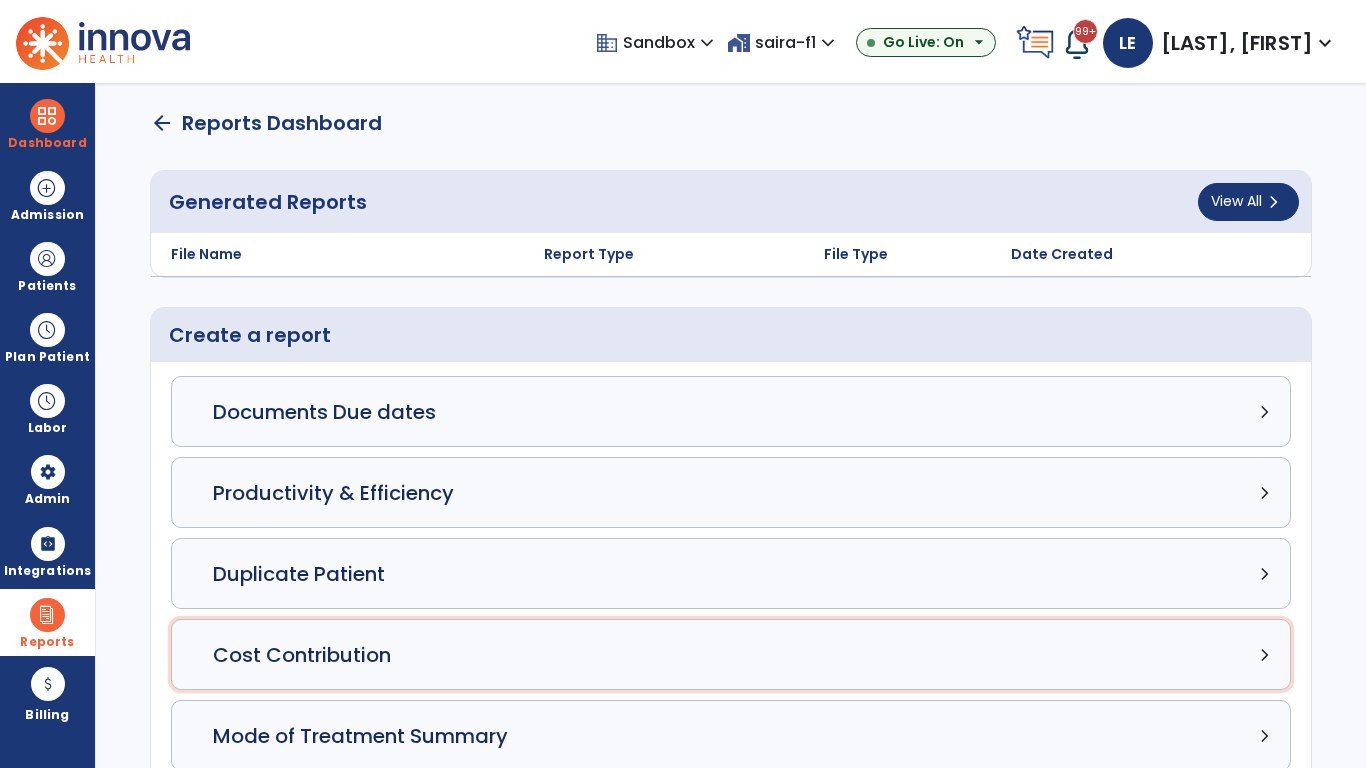click on "Cost Contribution chevron_right" 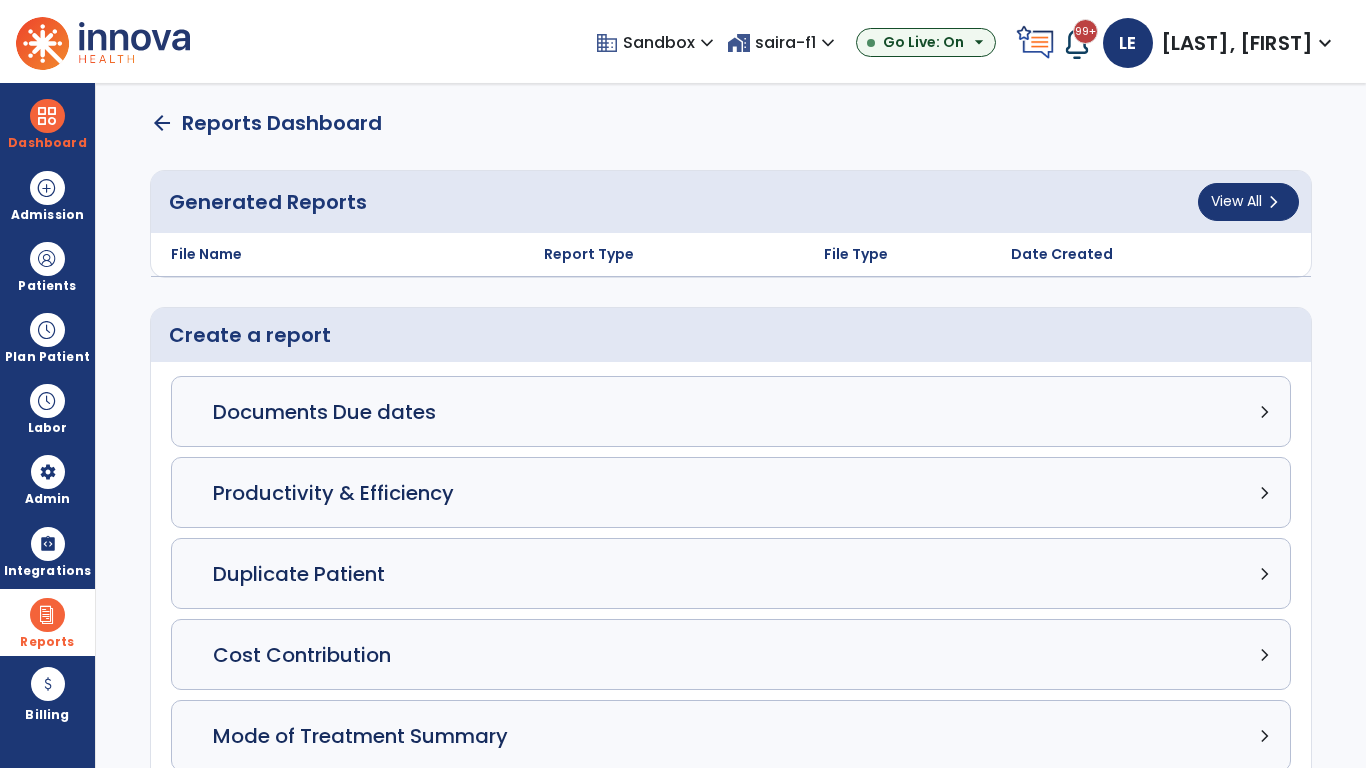select on "*****" 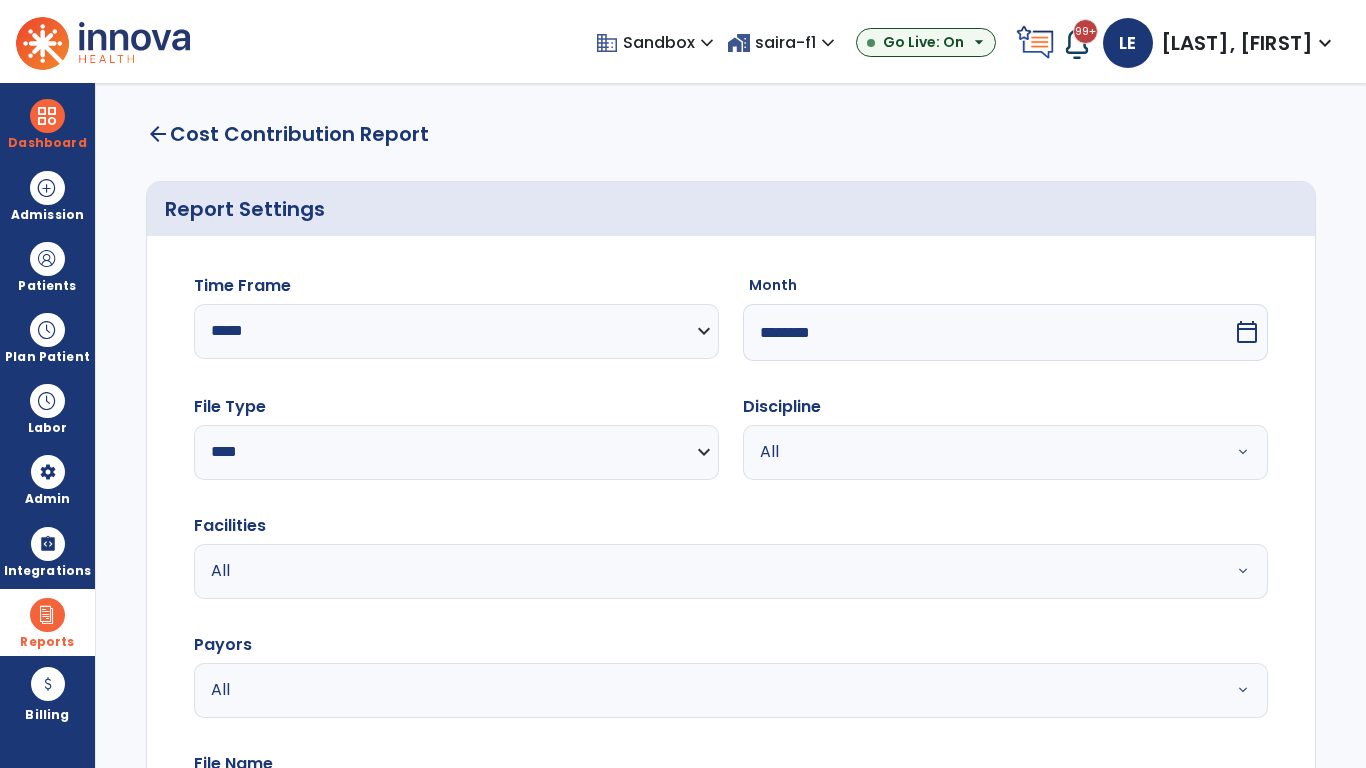 select on "*****" 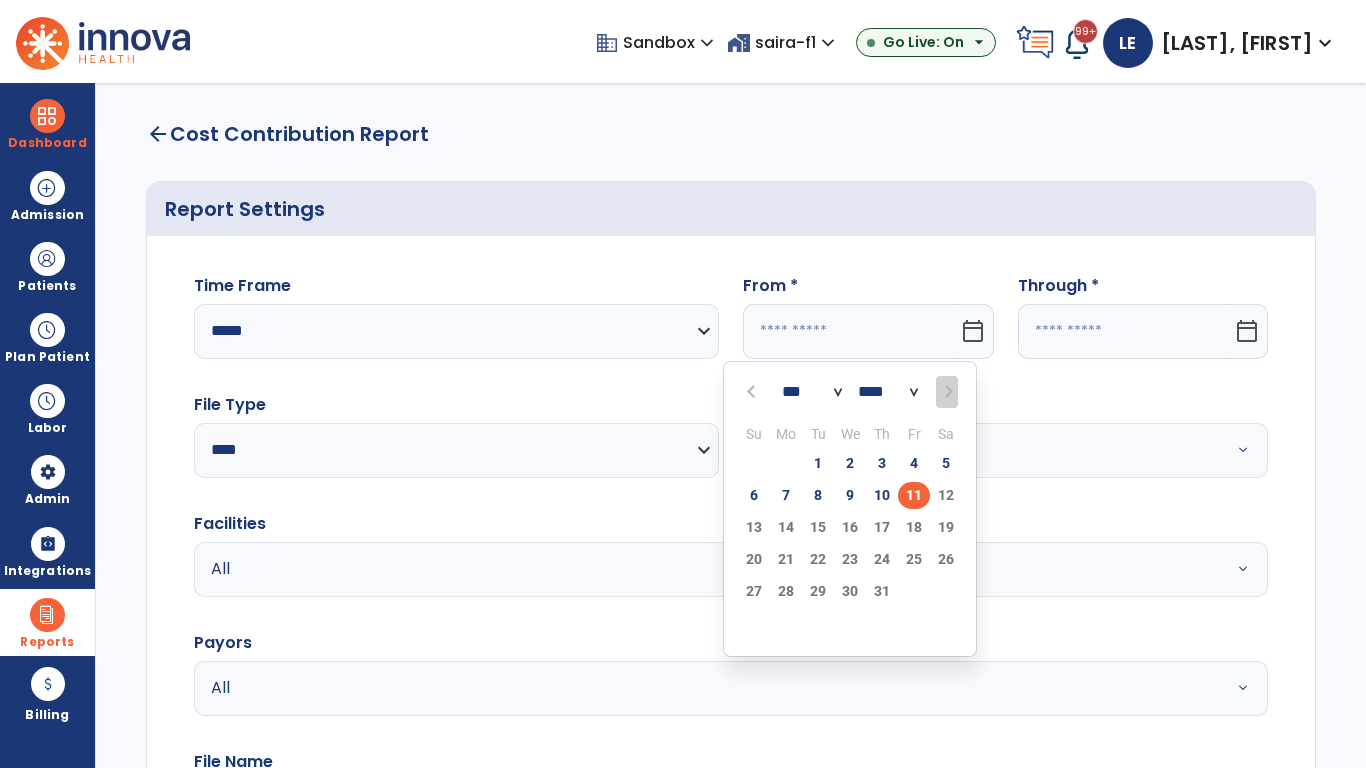 select on "****" 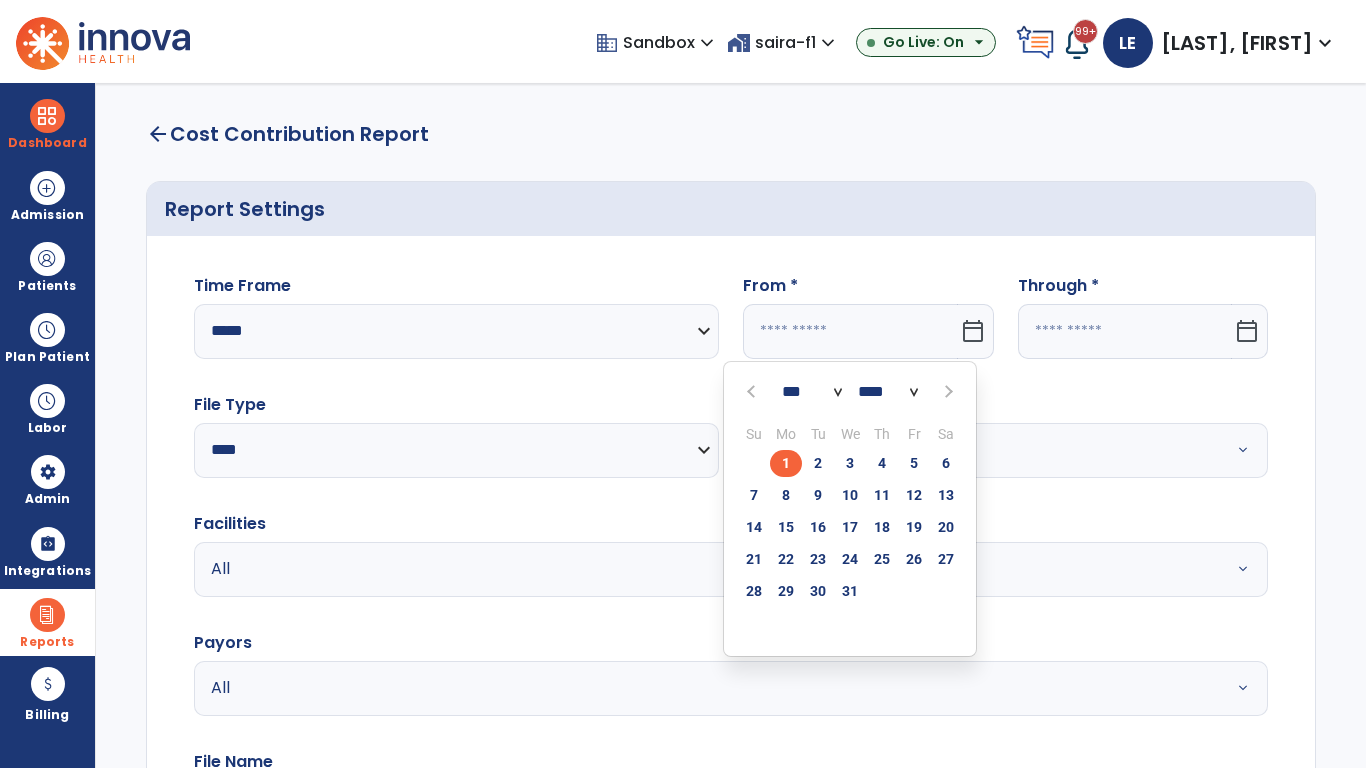 select on "**" 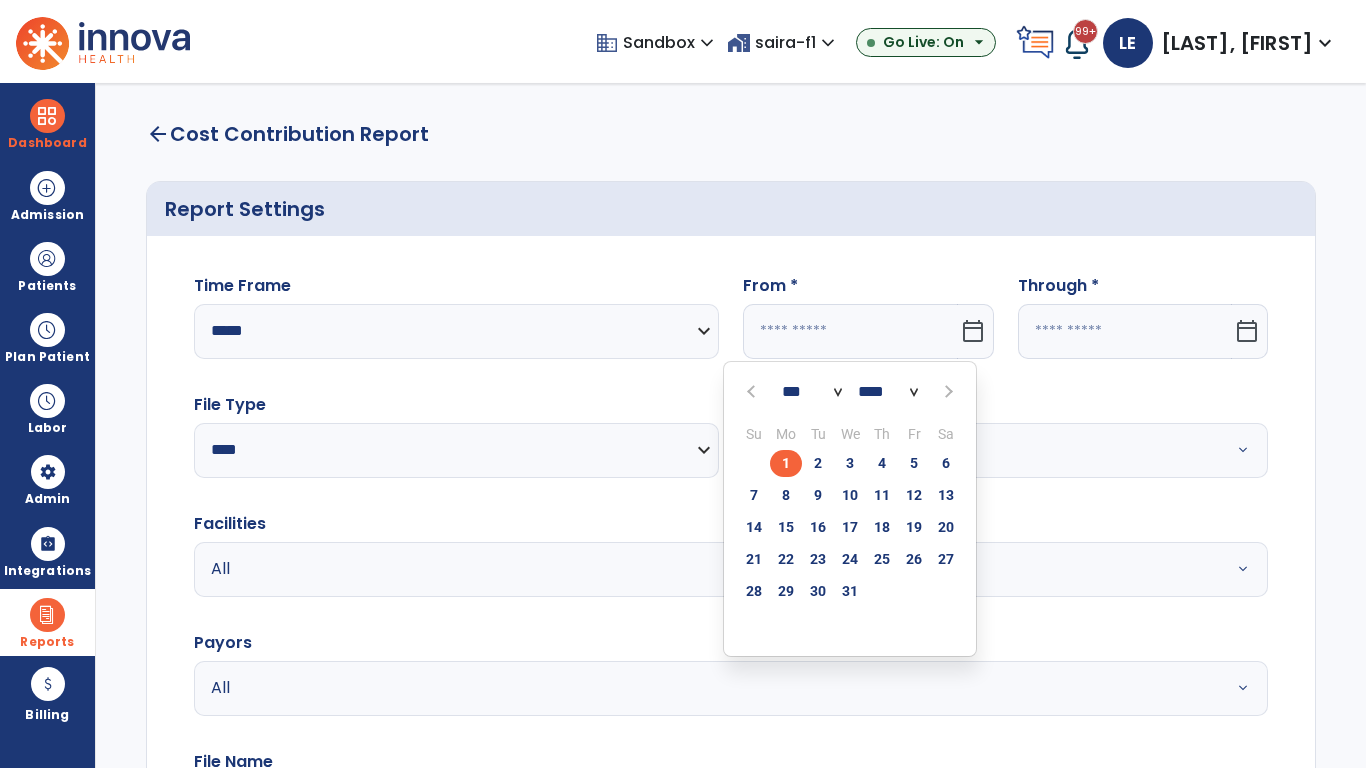 type on "**********" 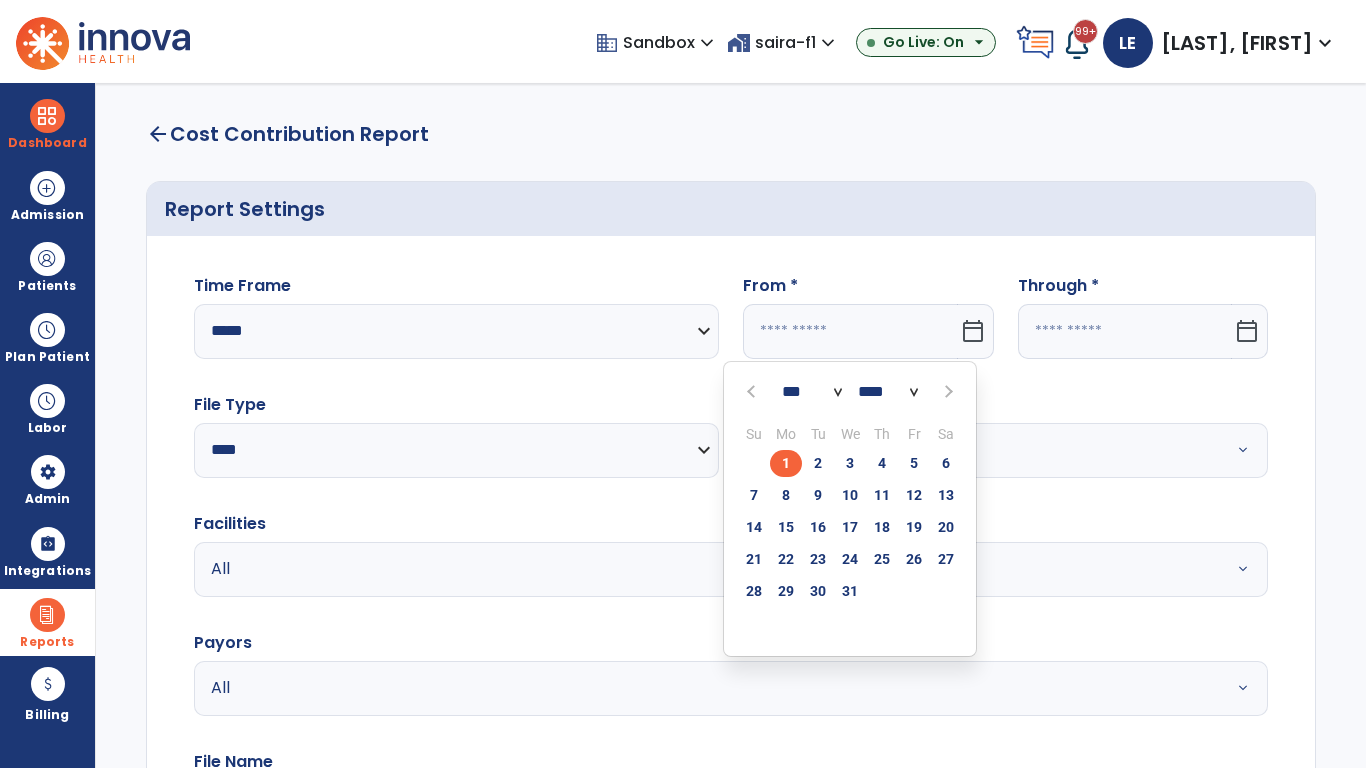 type on "*********" 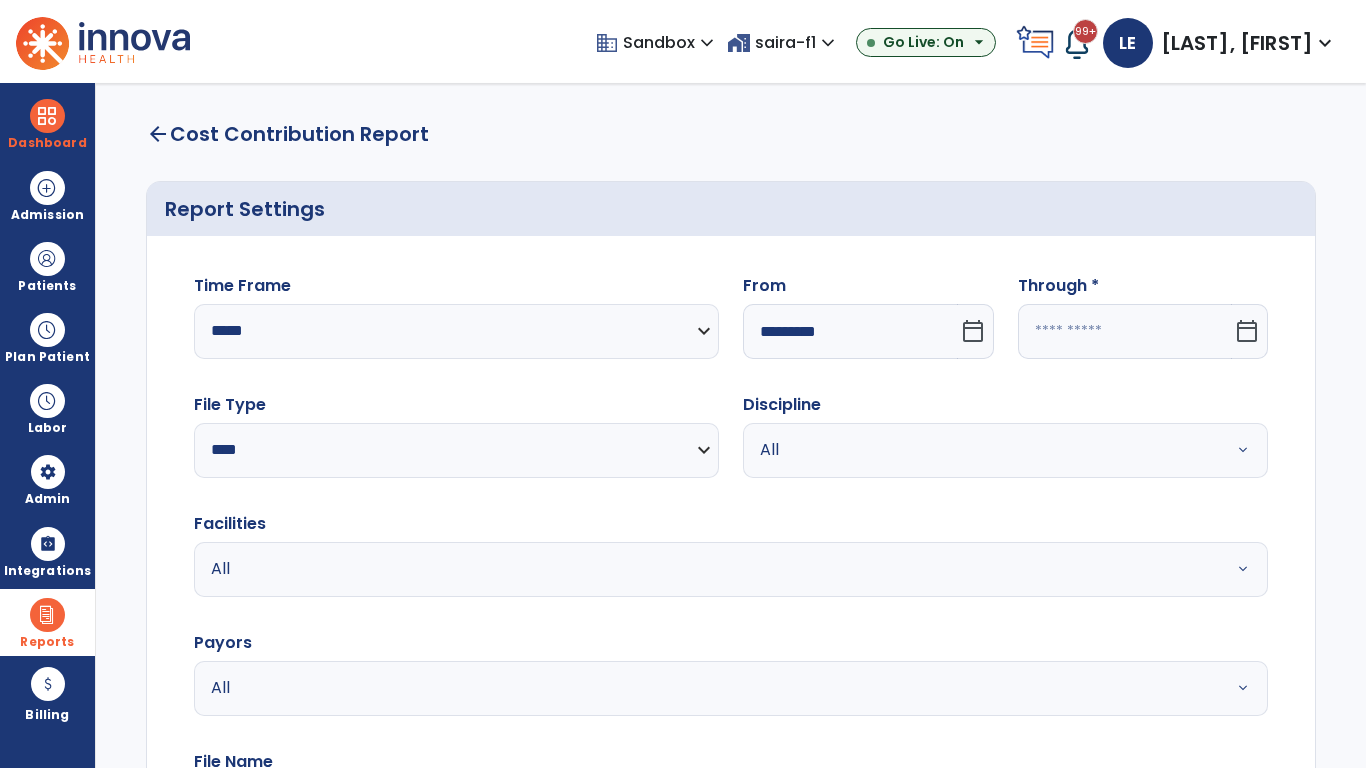 click 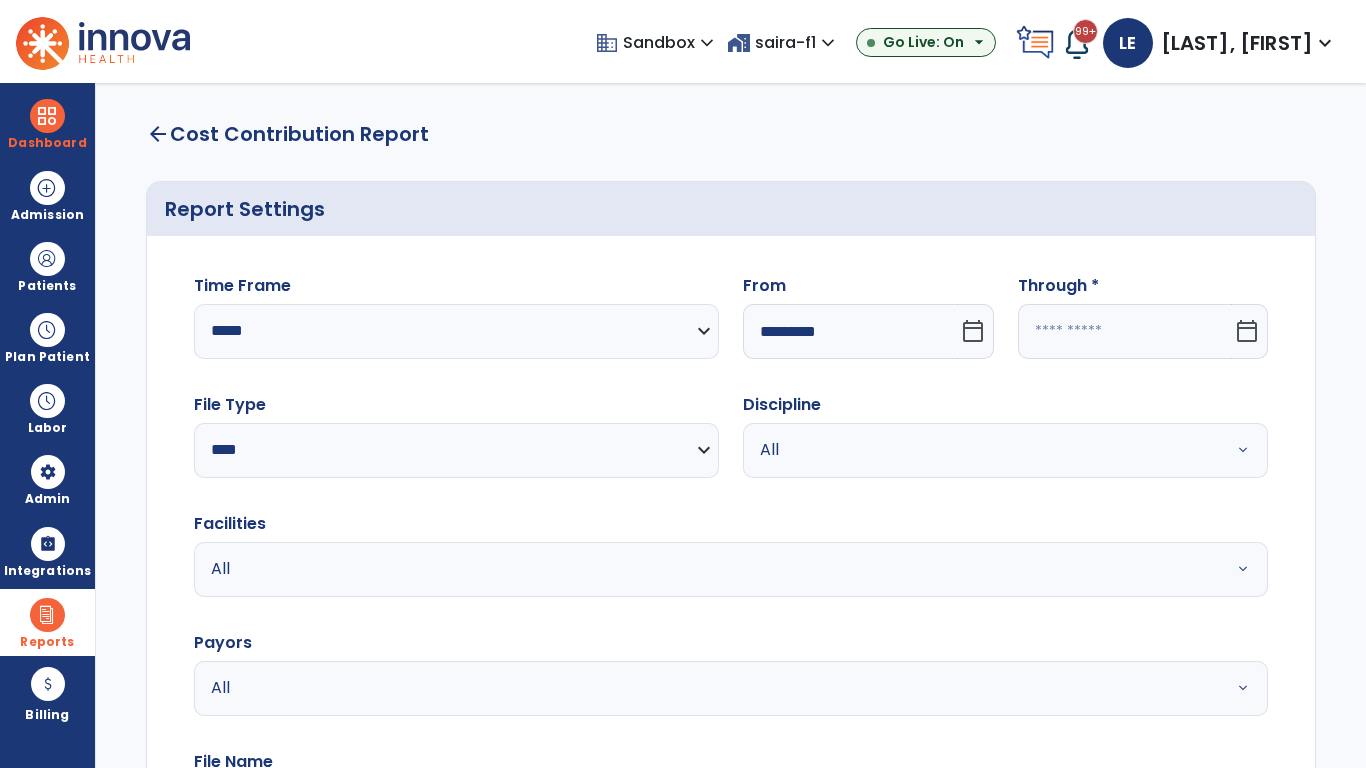 select on "*" 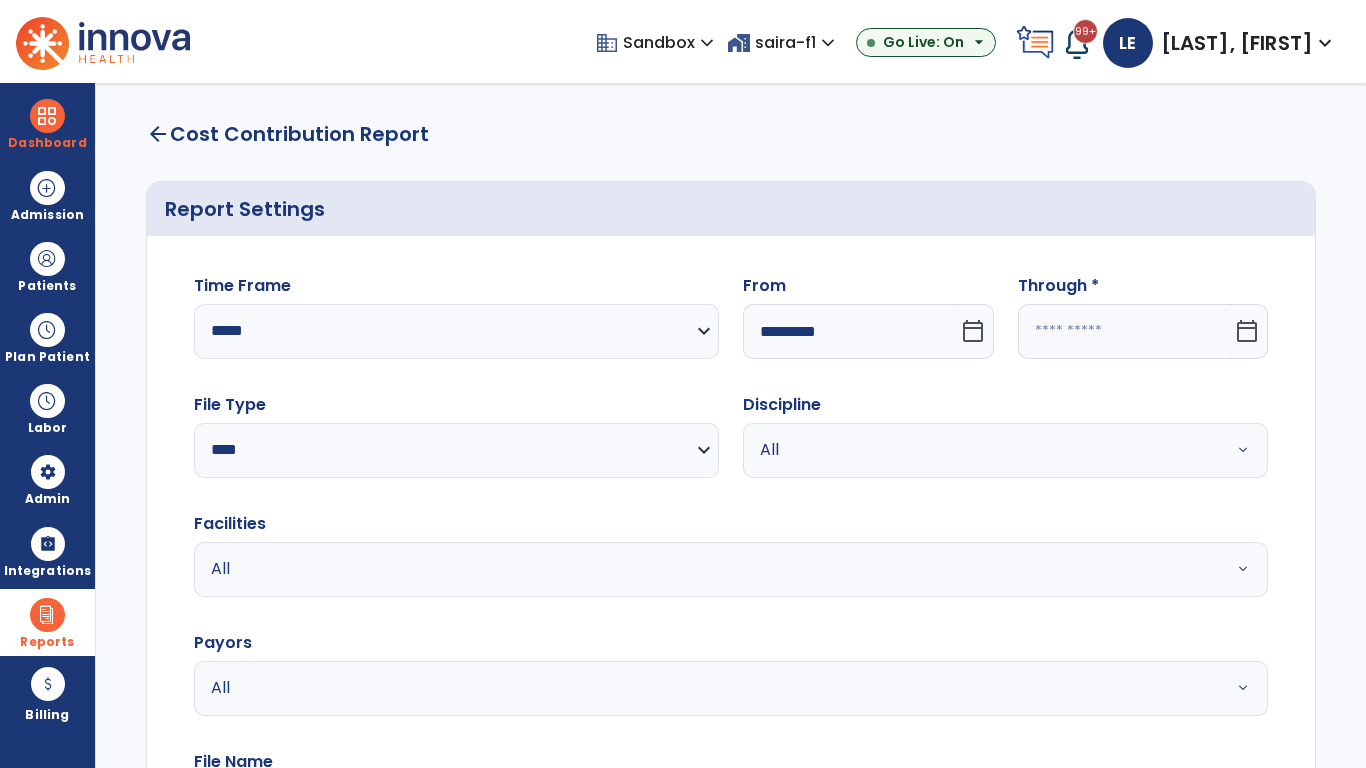 select on "****" 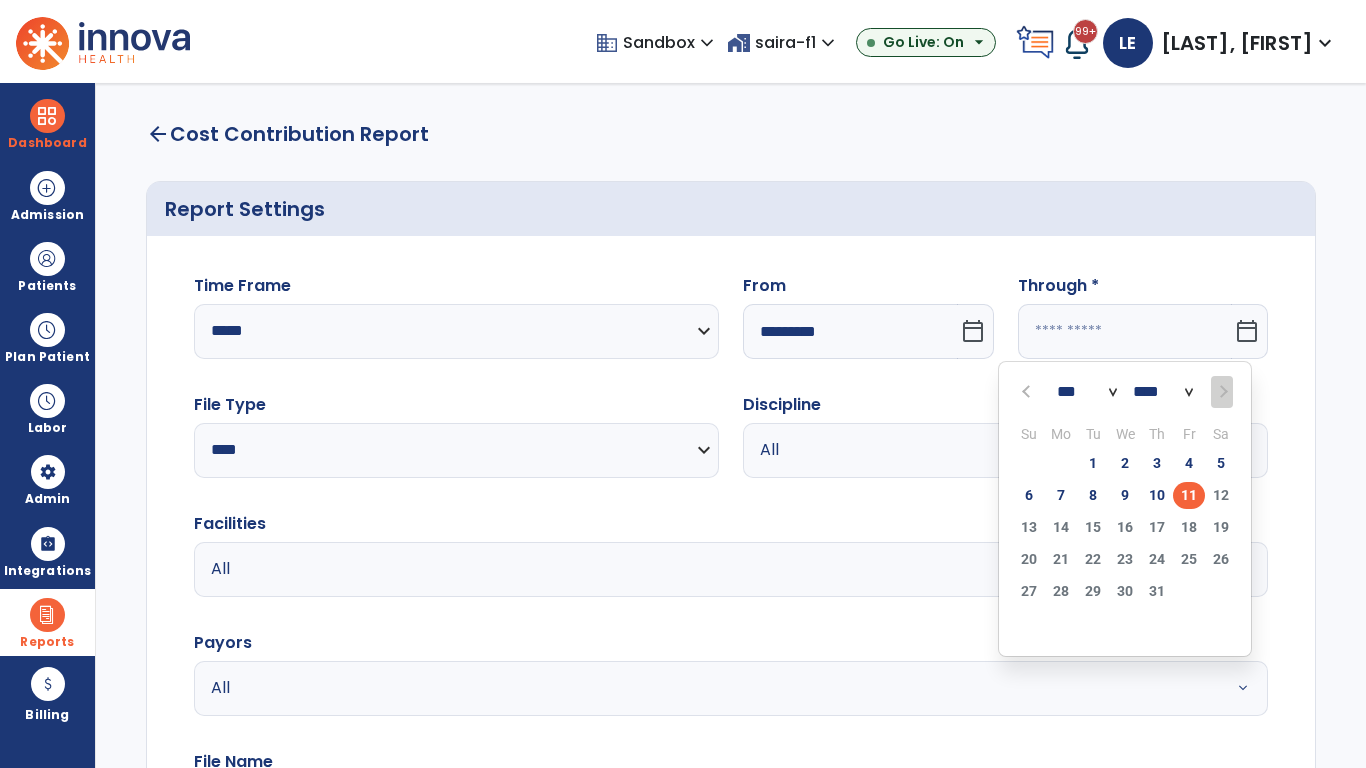 select on "*" 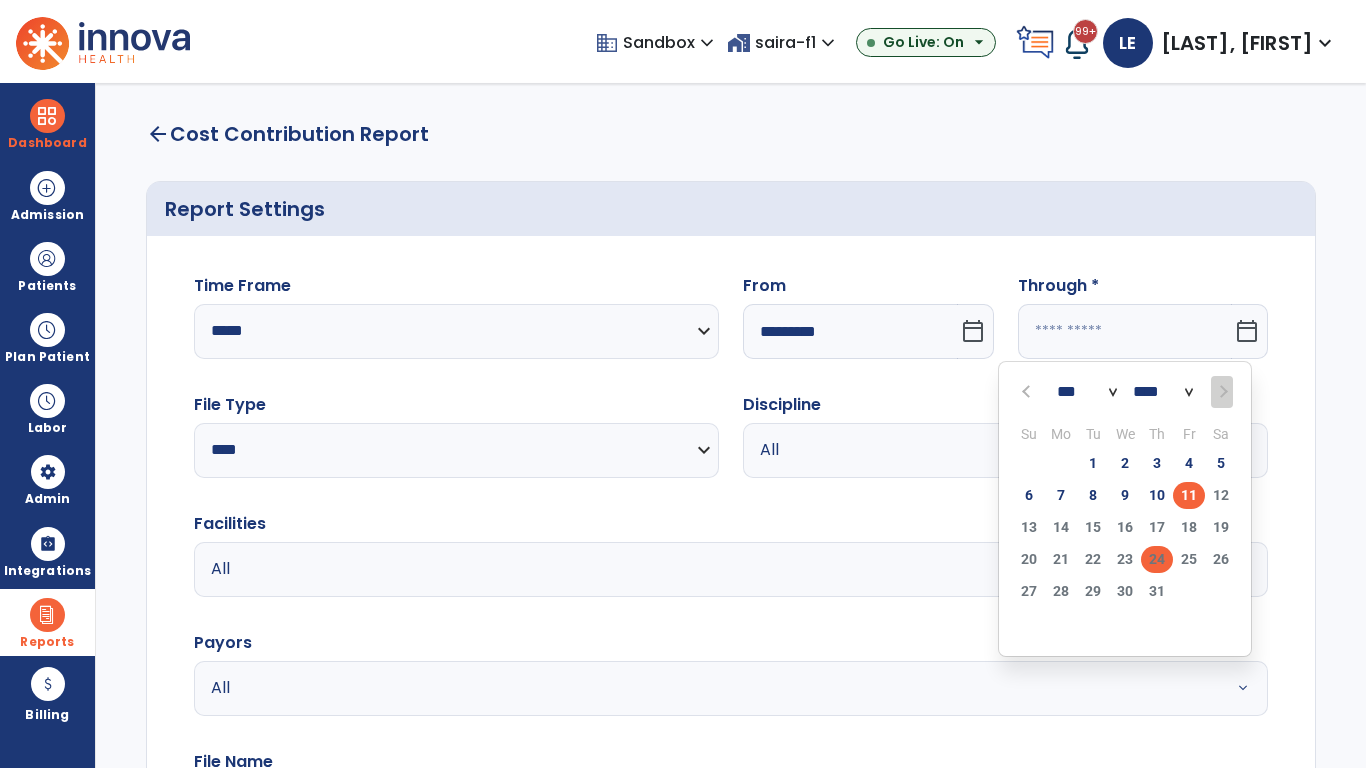 click on "24" 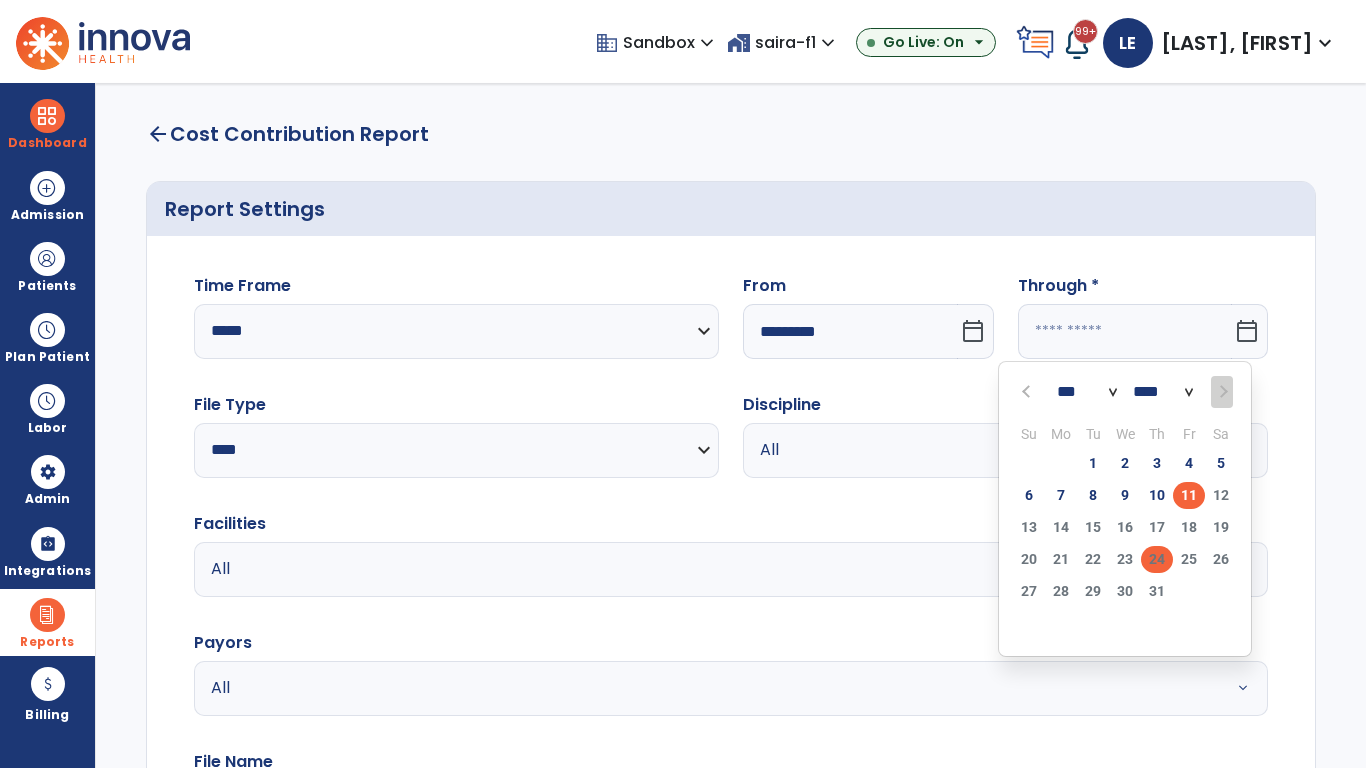 type on "**********" 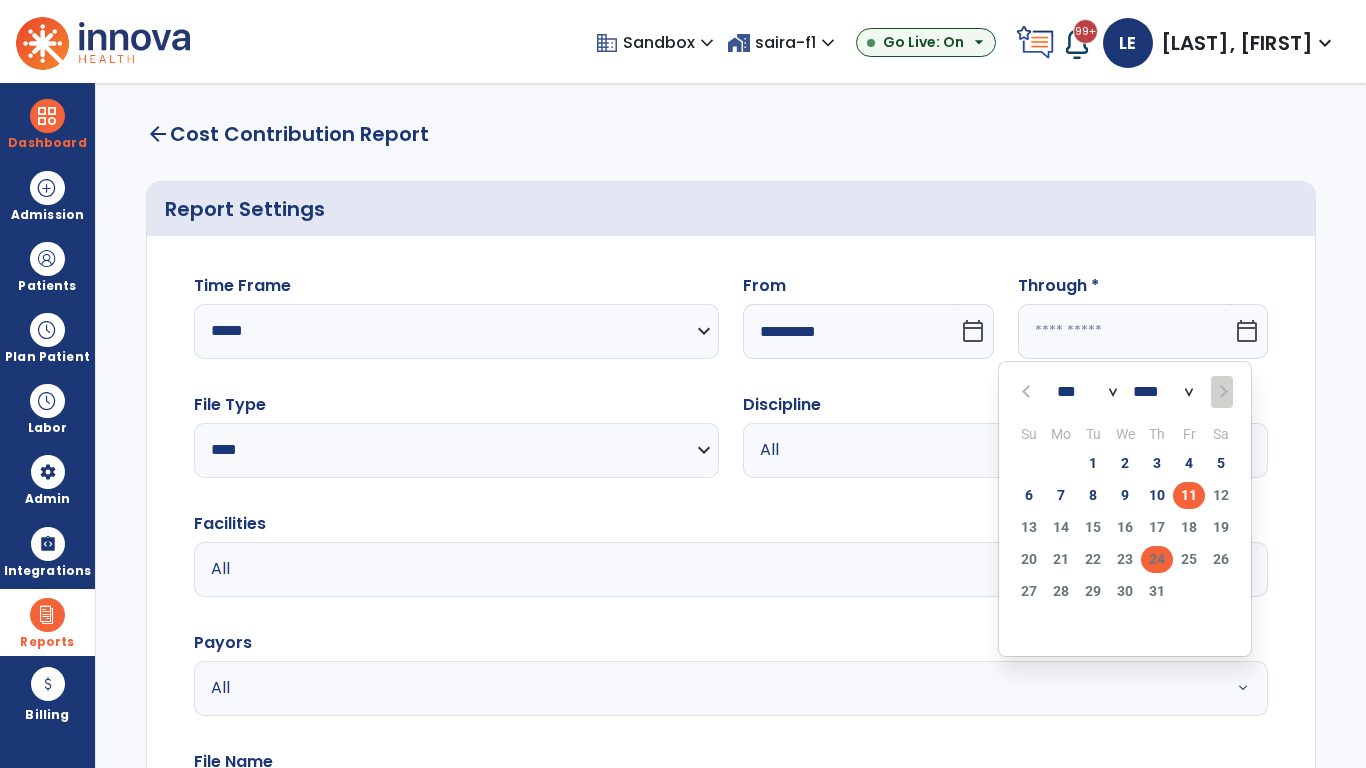 type on "*********" 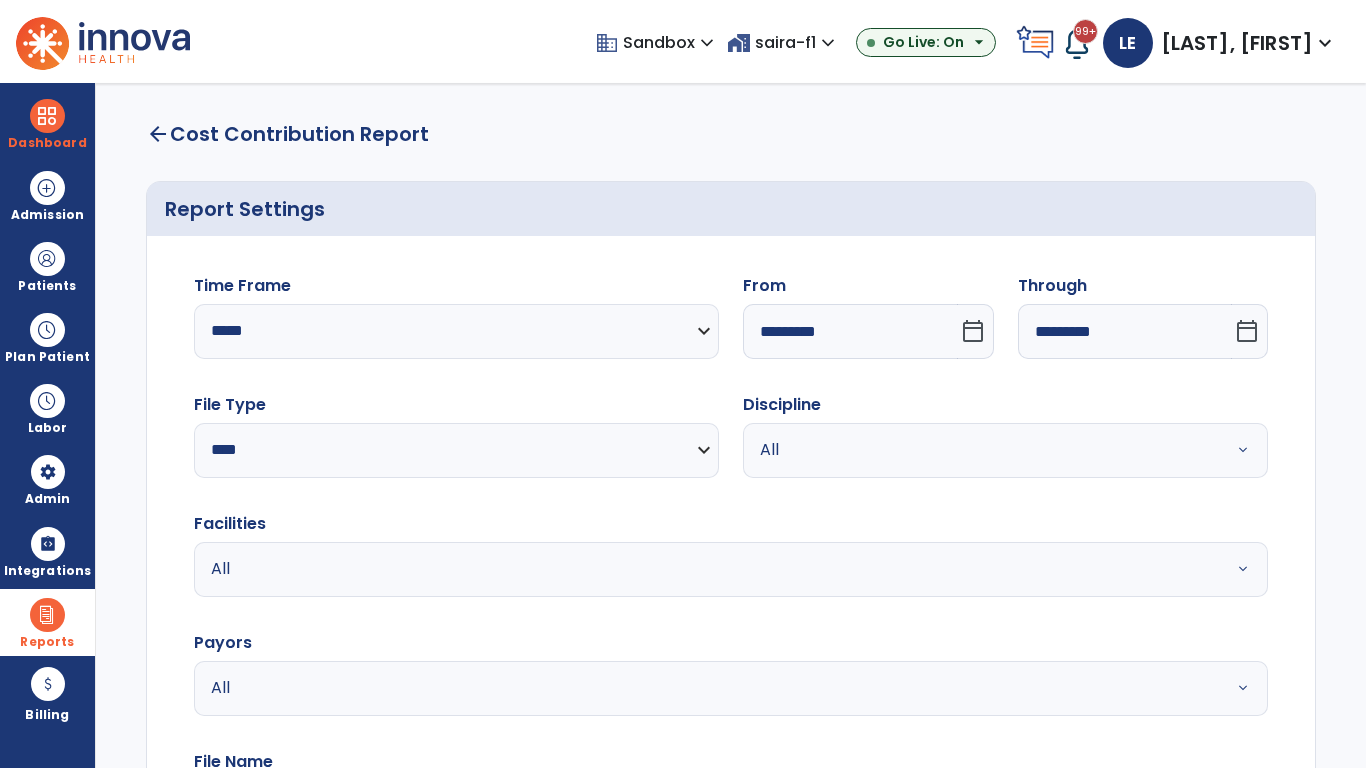 scroll, scrollTop: 51, scrollLeft: 0, axis: vertical 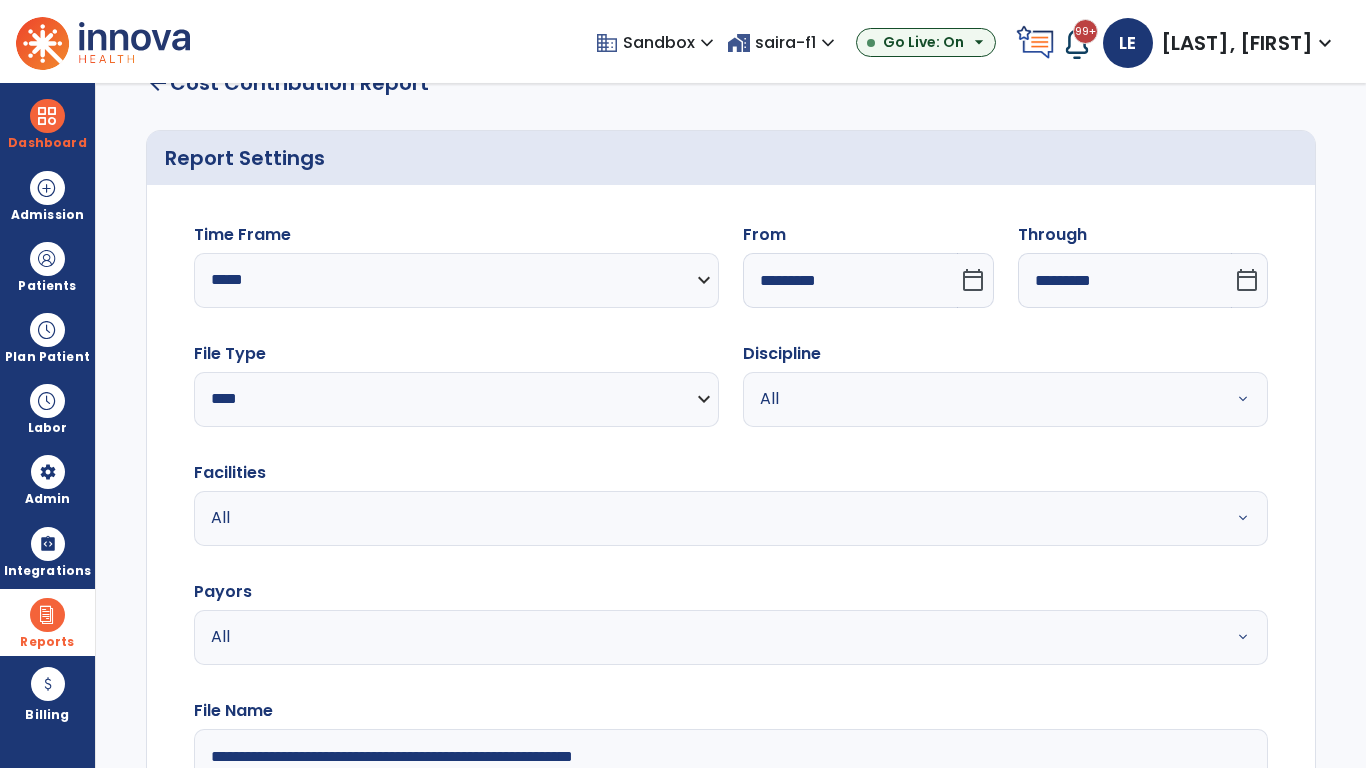 type on "**********" 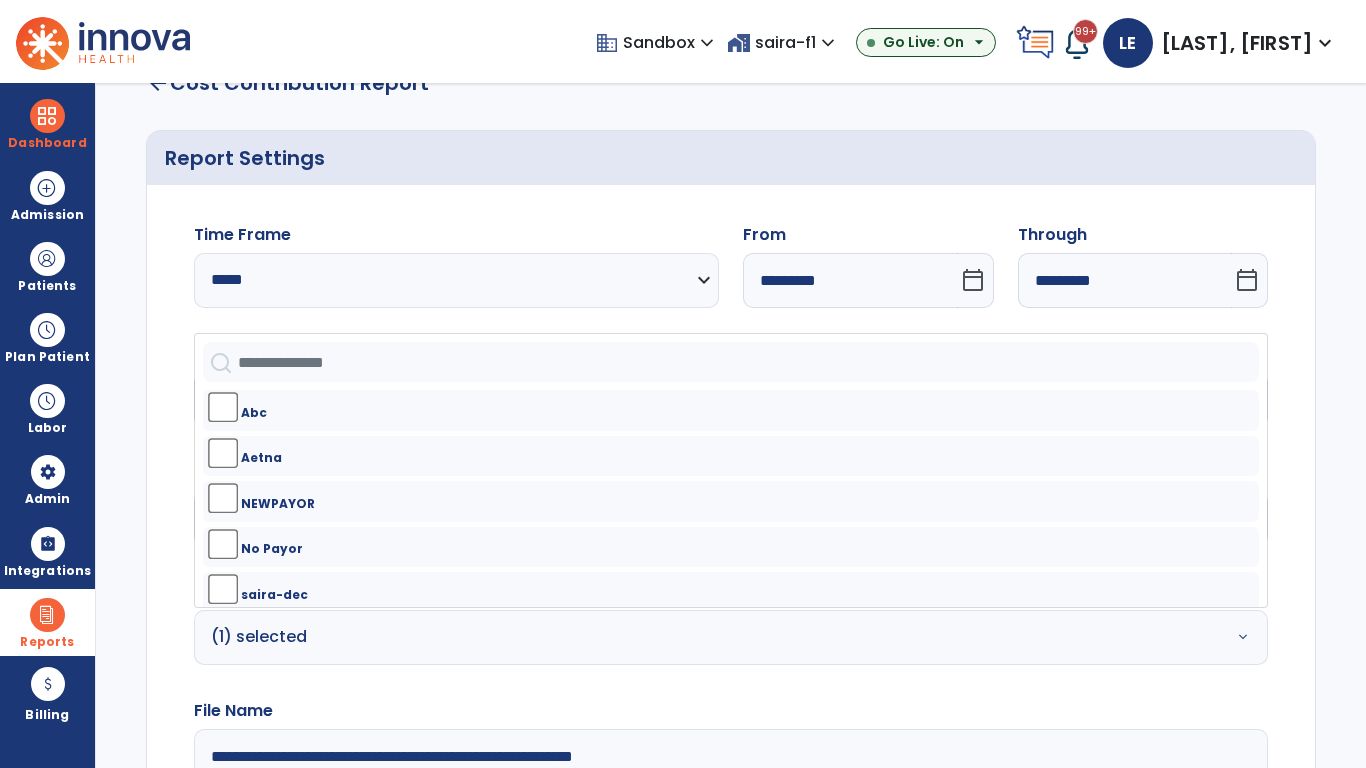 click on "Generate Report" 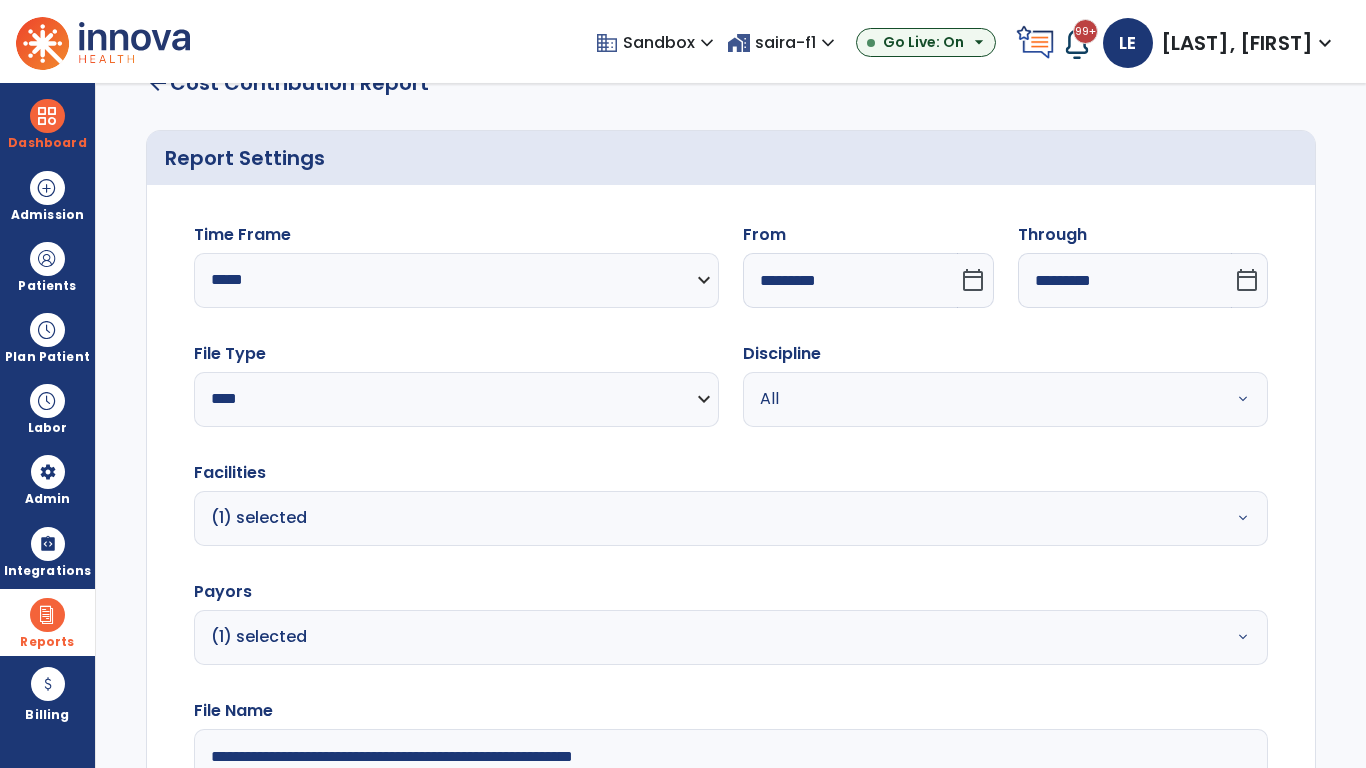 scroll, scrollTop: 264, scrollLeft: 0, axis: vertical 